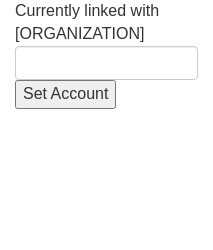 scroll, scrollTop: 0, scrollLeft: 0, axis: both 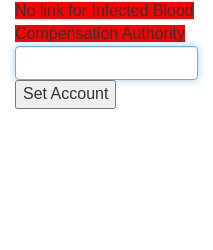 click at bounding box center (106, 63) 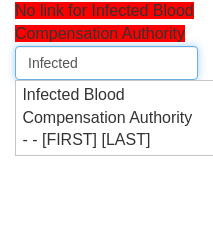 click on "Infected Blood Compensation Authority -  - Graham Ashton" at bounding box center [109, 118] 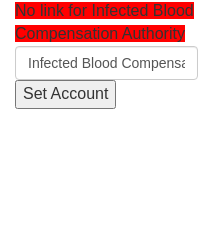 click on "Set Account" at bounding box center (65, 94) 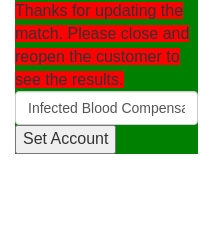 scroll, scrollTop: 0, scrollLeft: 0, axis: both 